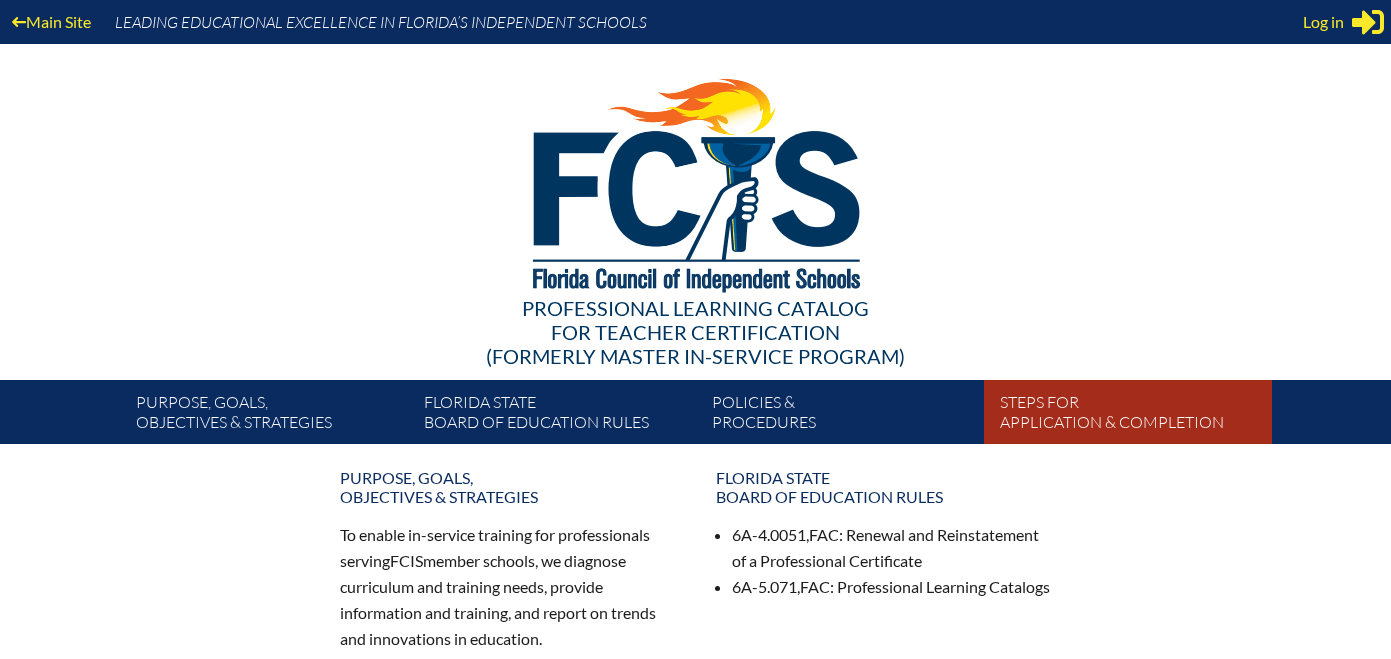 scroll, scrollTop: 0, scrollLeft: 0, axis: both 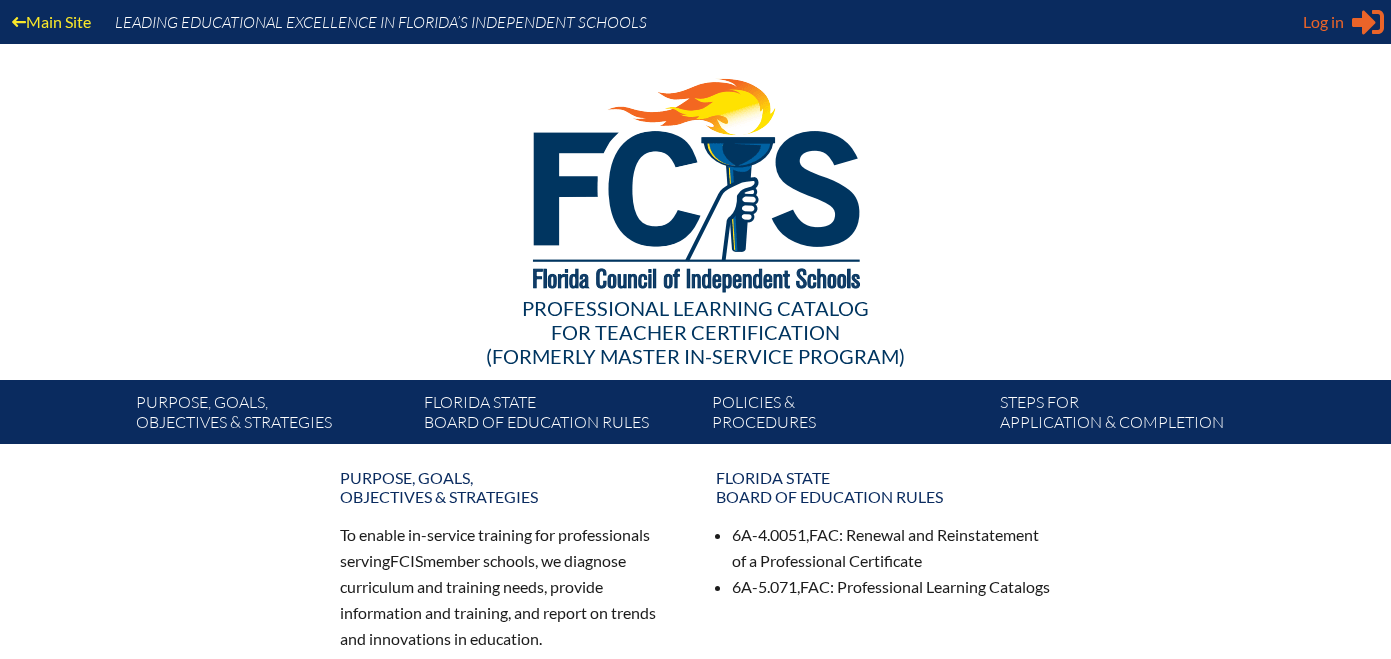 type on "[USERNAME]@[DOMAIN]" 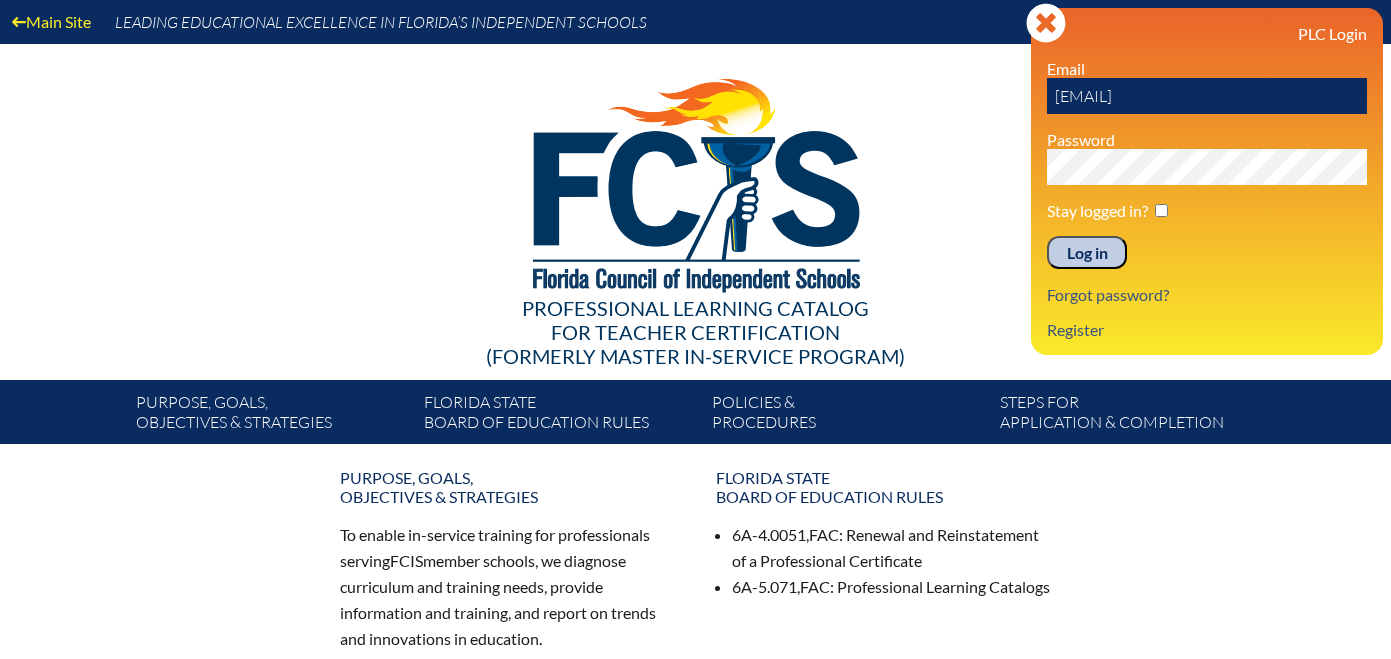 click on "Log in" at bounding box center [1087, 253] 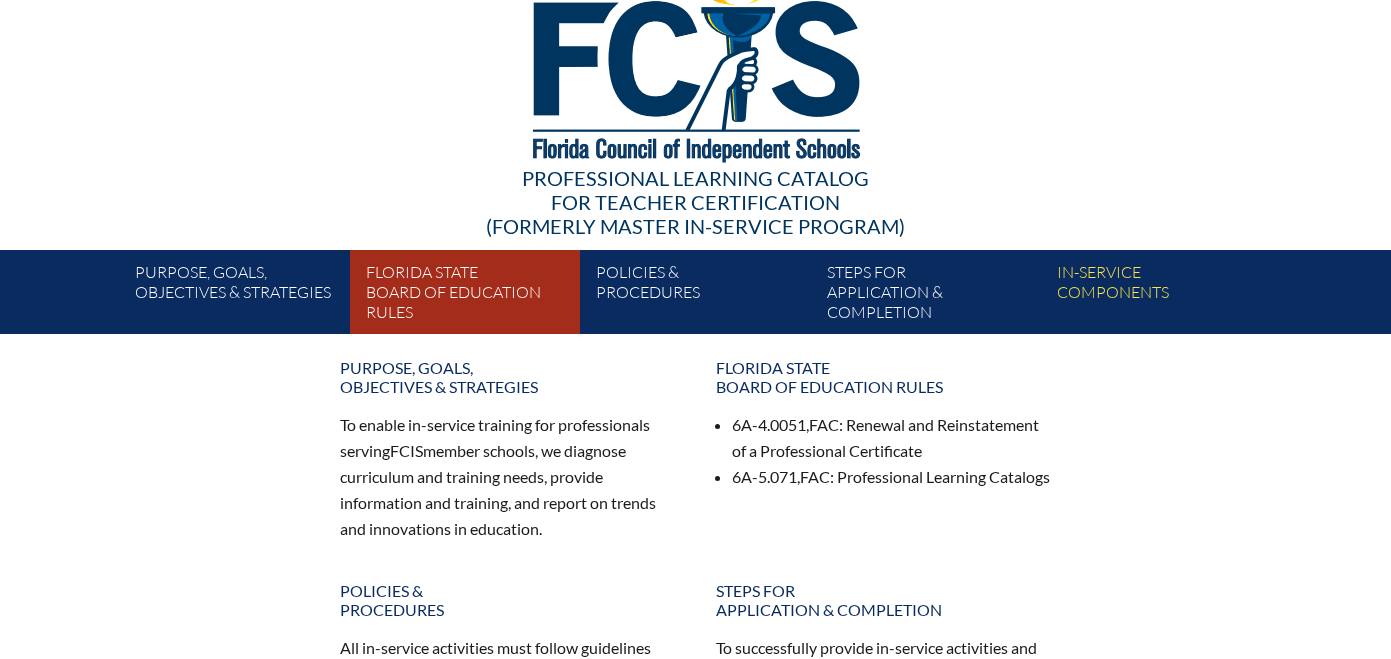 scroll, scrollTop: 127, scrollLeft: 0, axis: vertical 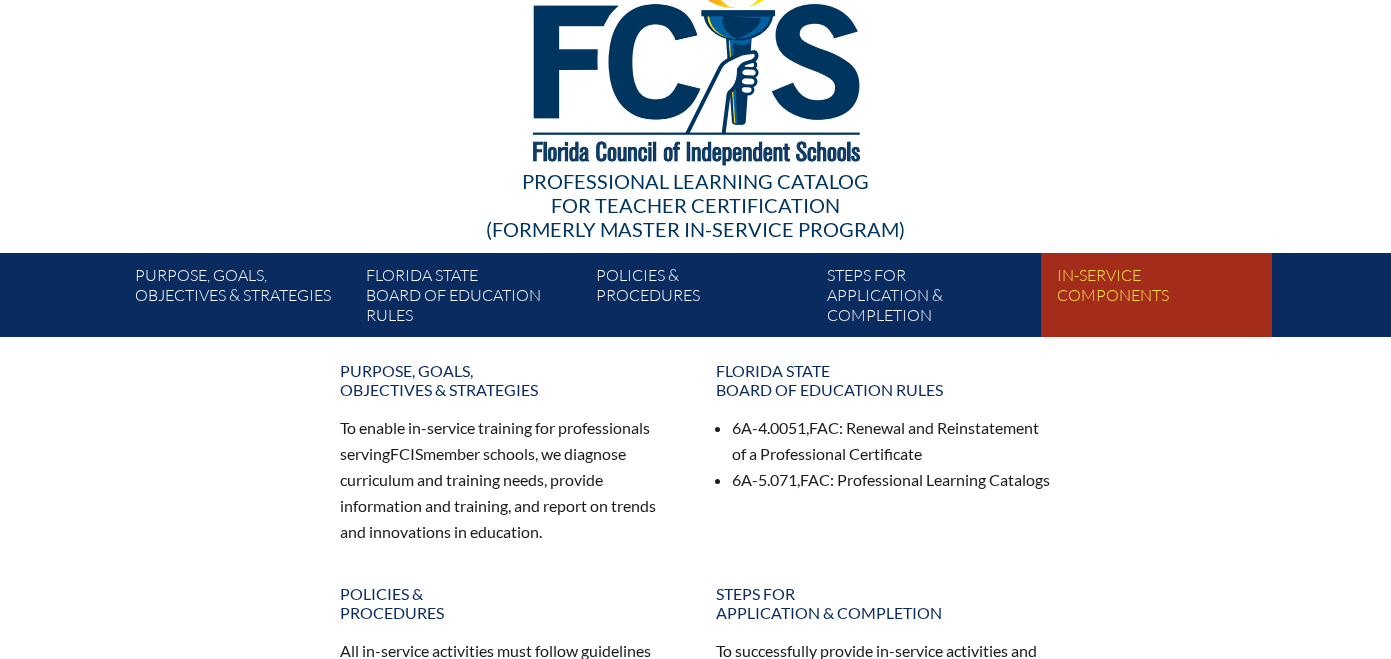 click on "In-service components" at bounding box center (1164, 299) 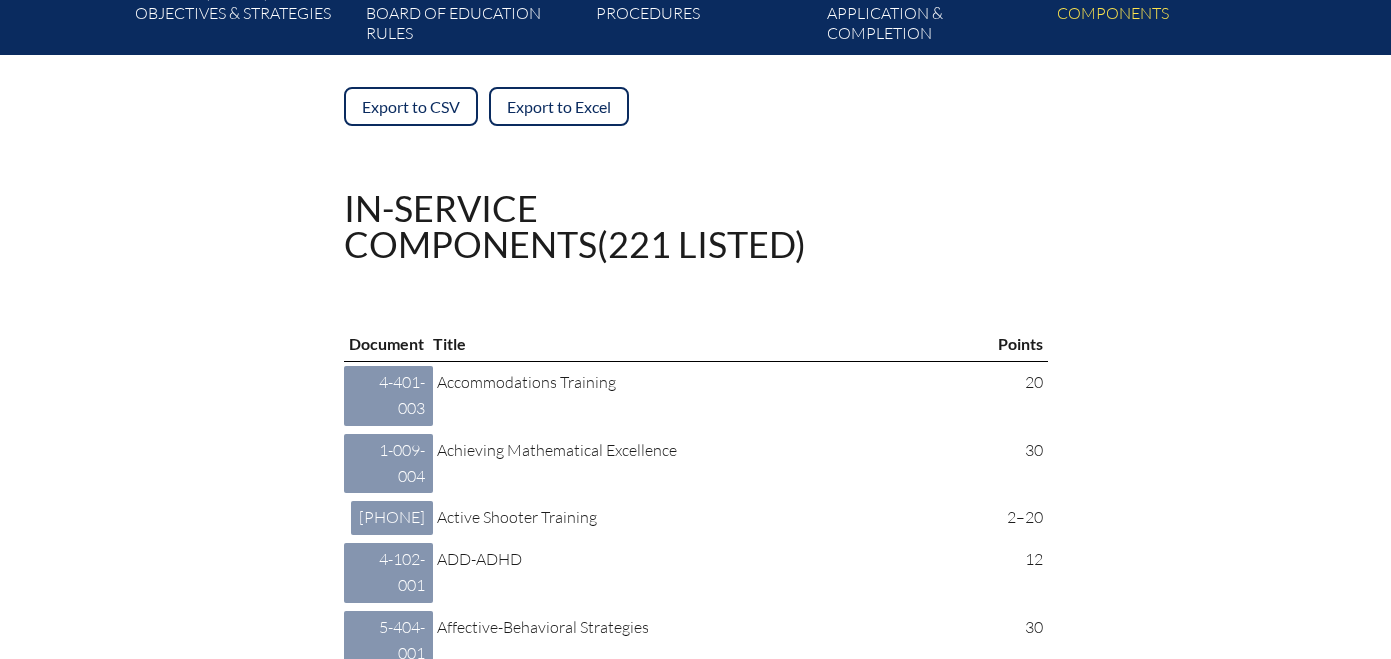 scroll, scrollTop: 0, scrollLeft: 0, axis: both 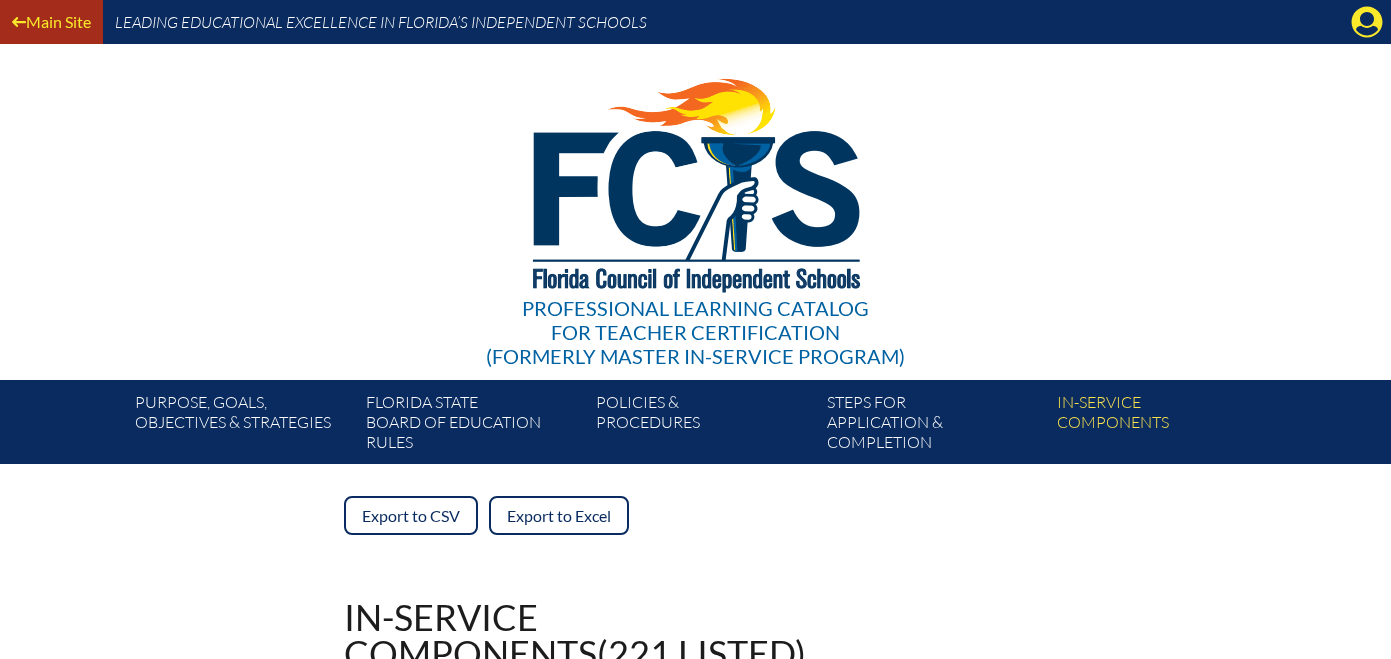 click on "Main Site" at bounding box center (51, 21) 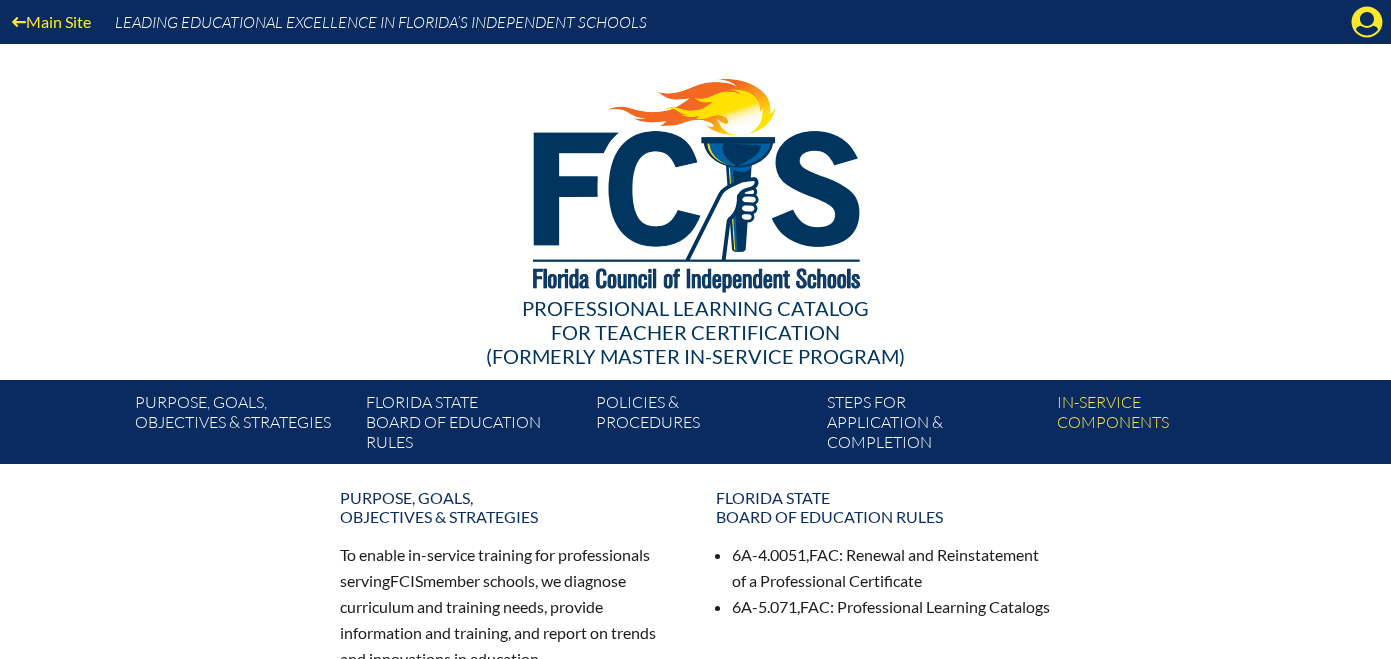 scroll, scrollTop: 0, scrollLeft: 0, axis: both 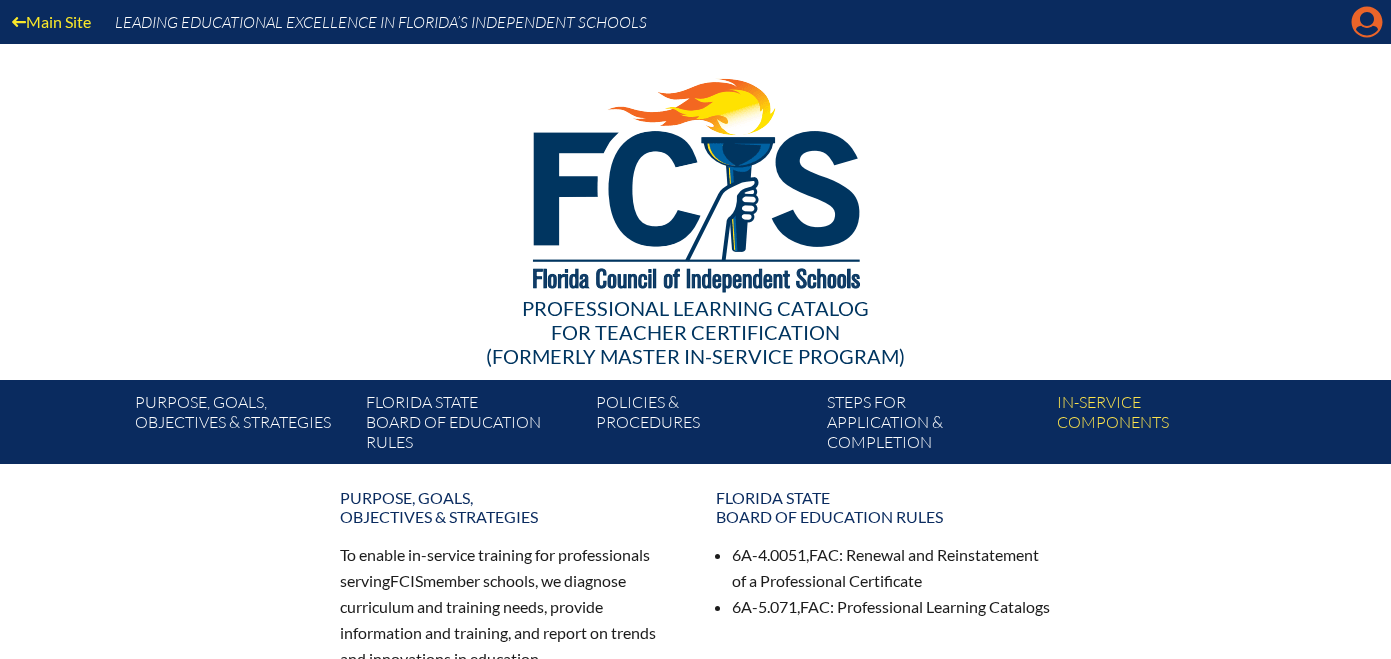 click 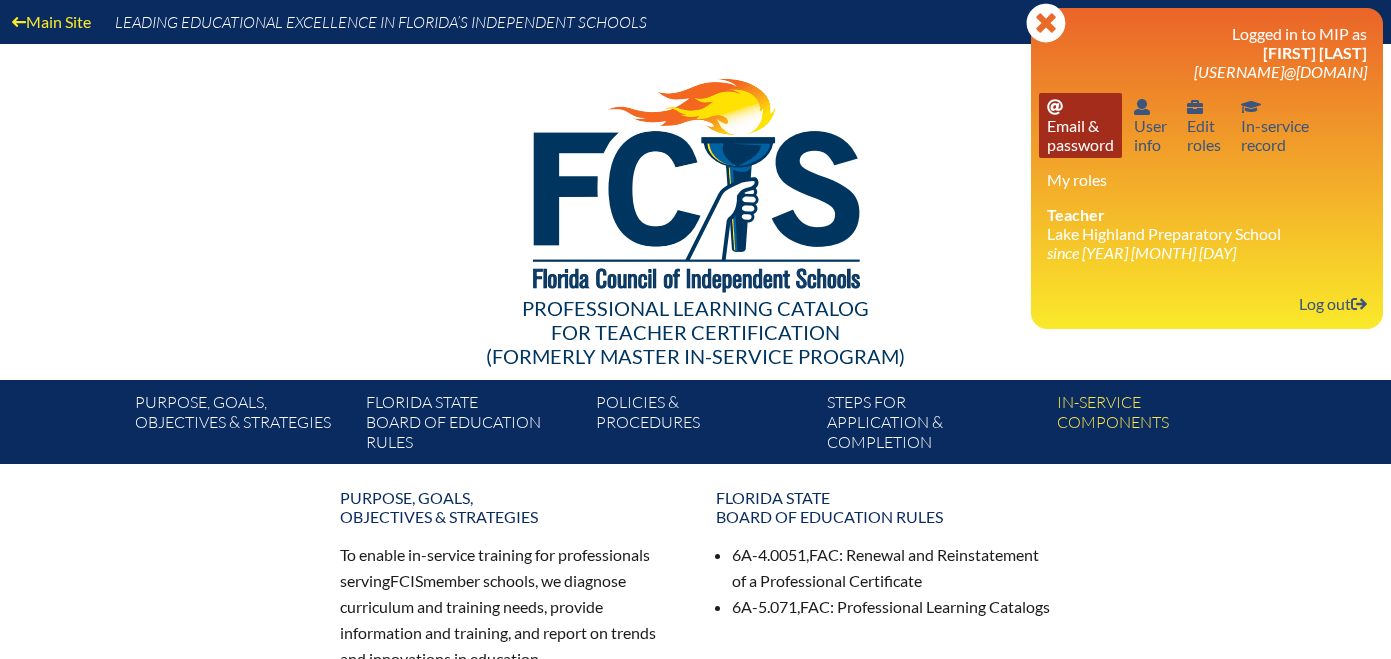 click on "Email password
Email & password" at bounding box center [1080, 125] 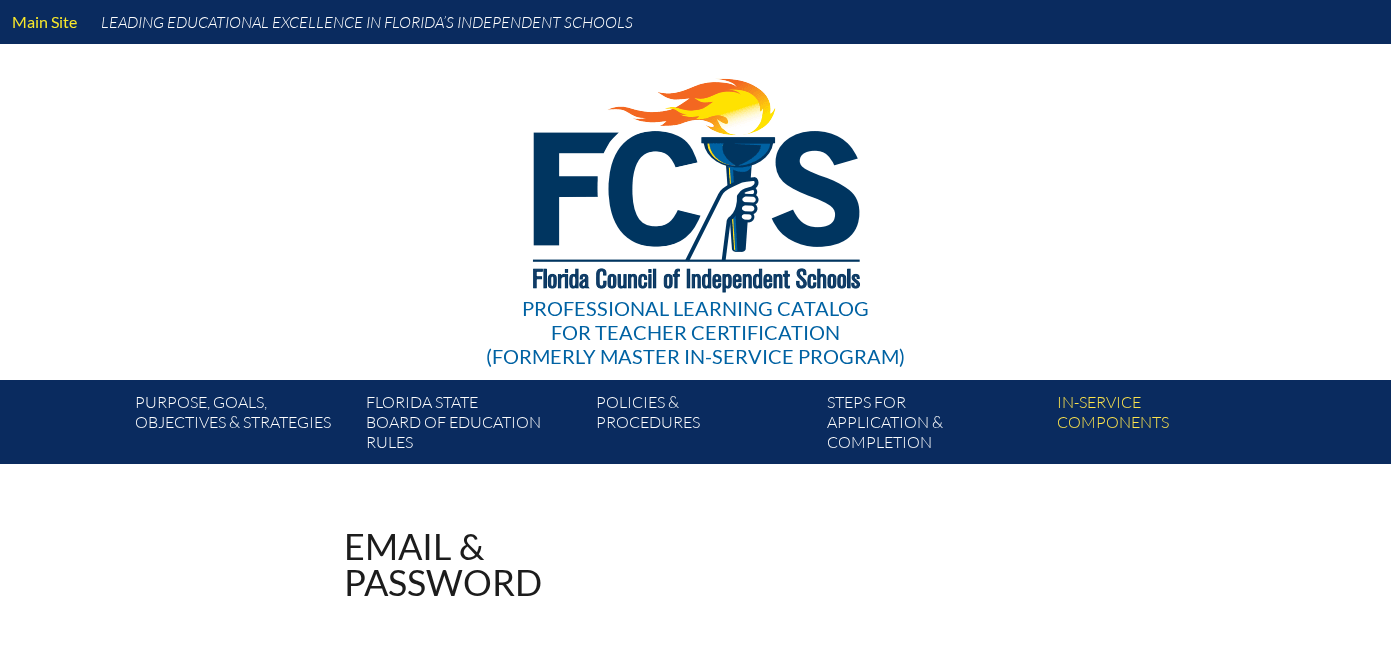 scroll, scrollTop: 0, scrollLeft: 0, axis: both 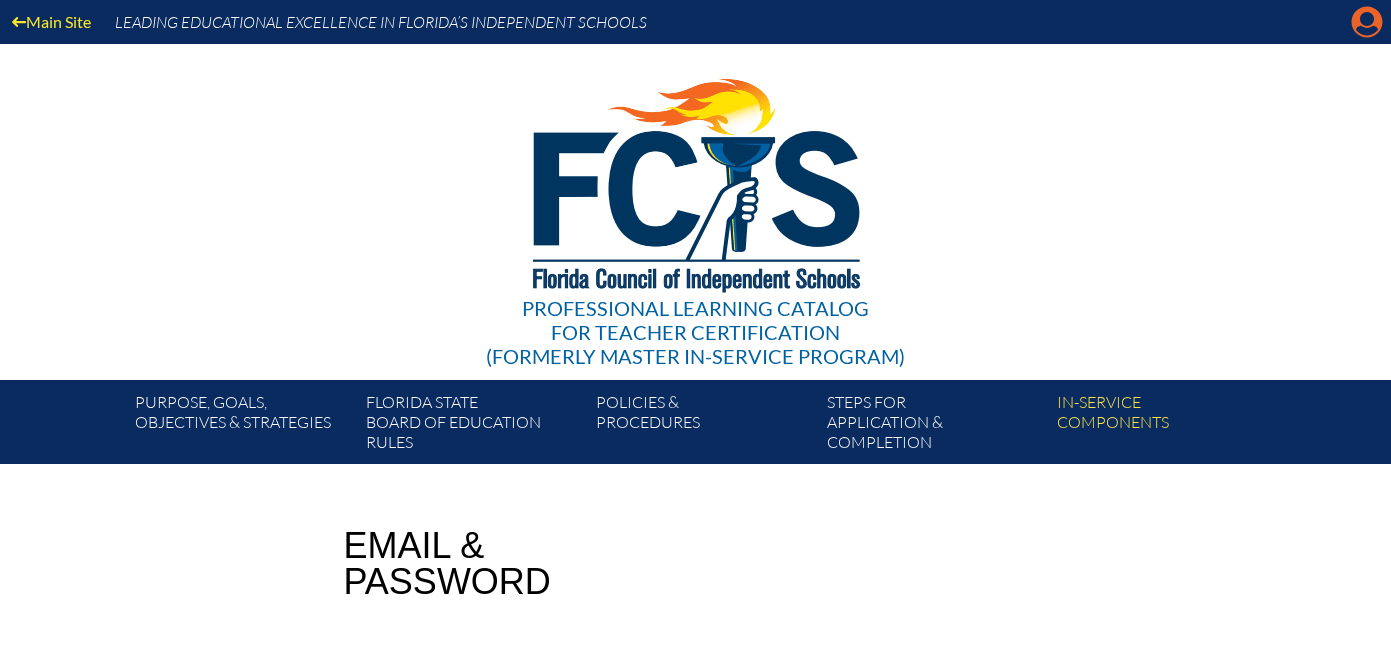 click on "Manage account" 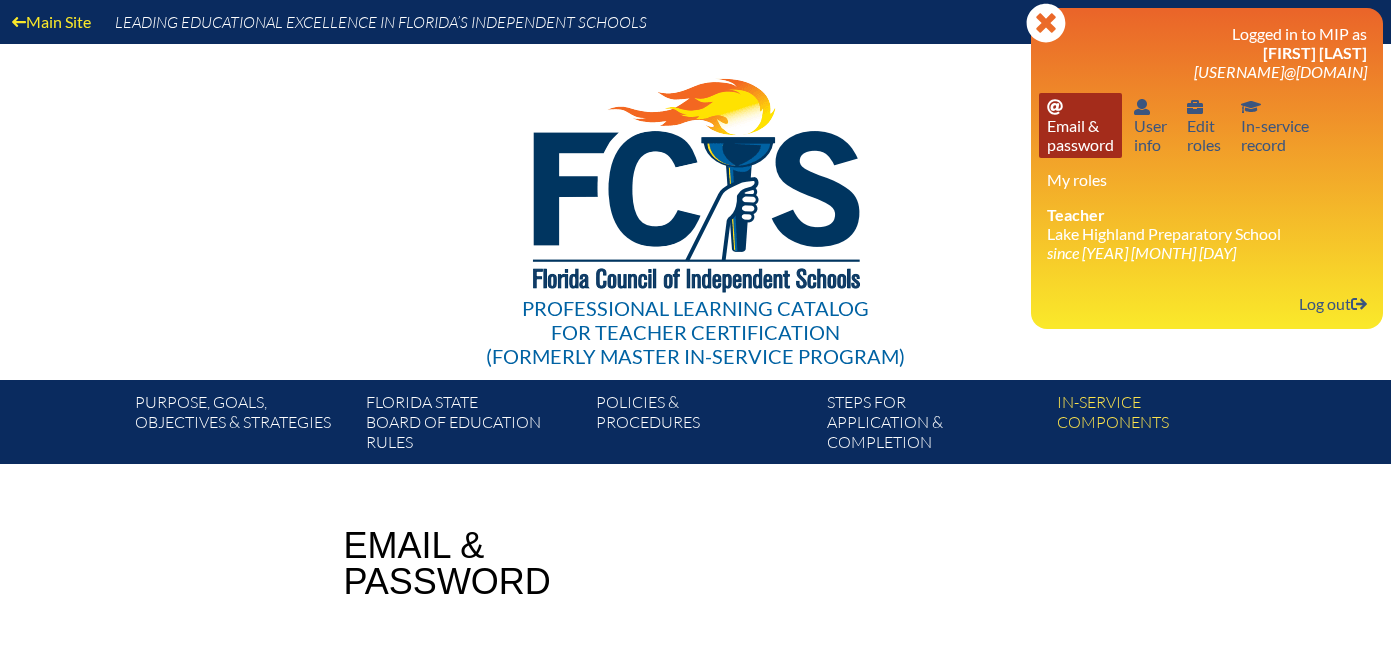 click on "Email password
Email & password" at bounding box center [1080, 125] 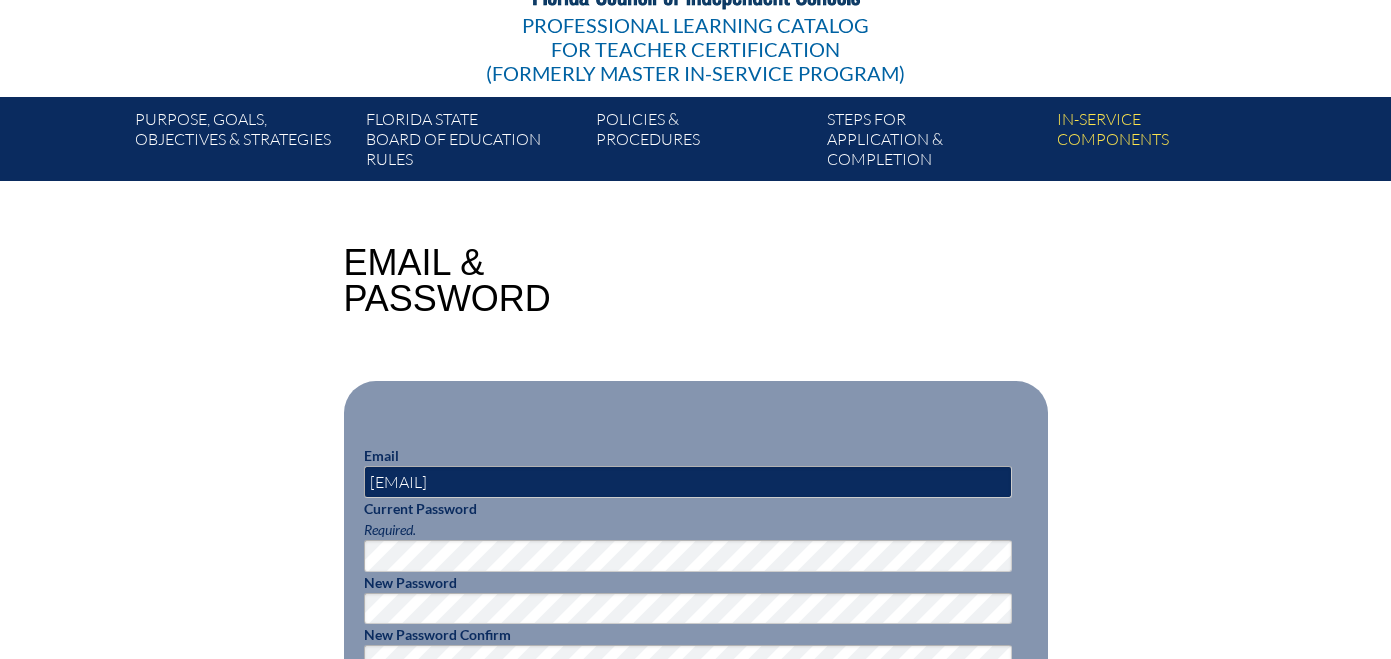 scroll, scrollTop: 442, scrollLeft: 0, axis: vertical 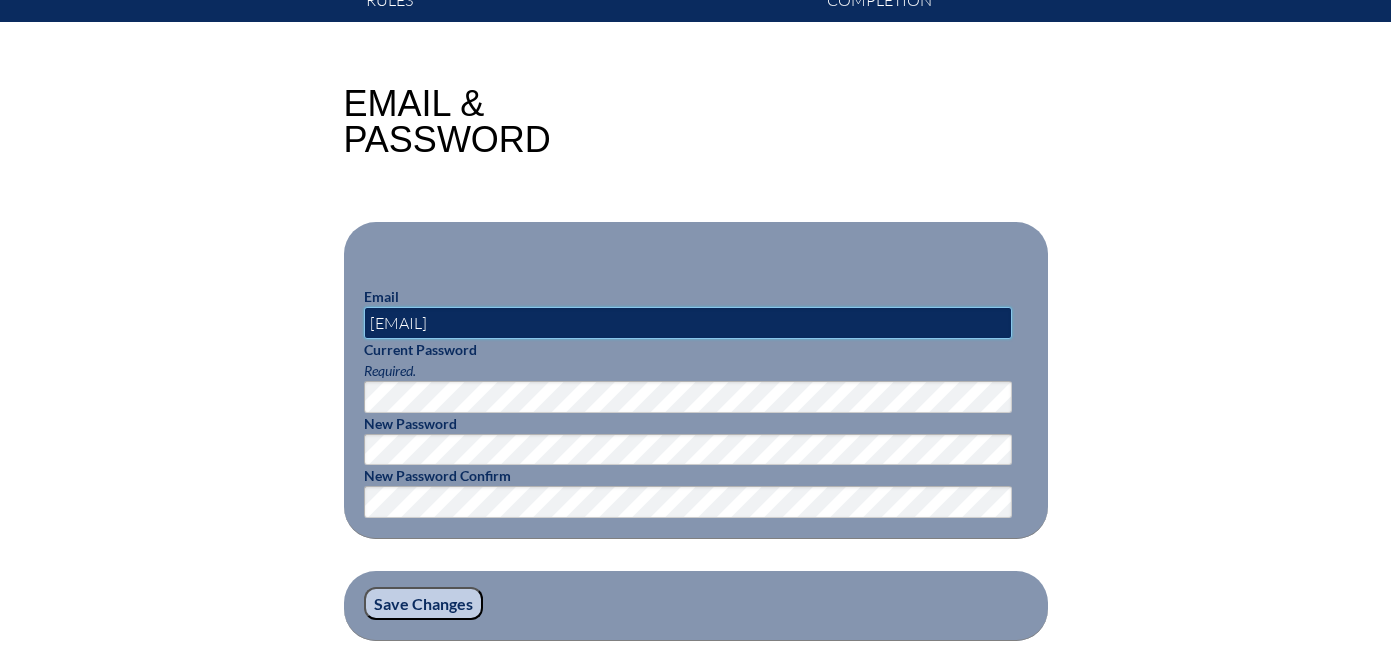 click on "[EMAIL]" at bounding box center (688, 323) 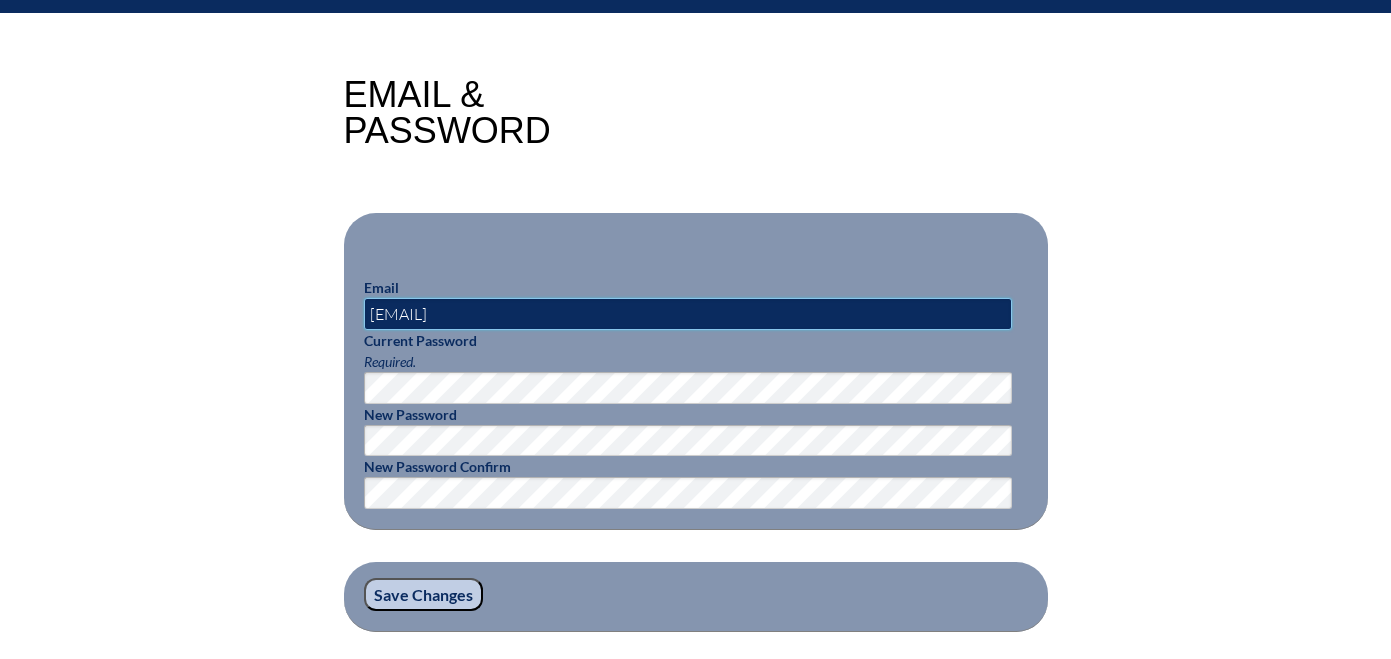 type on "[EMAIL]" 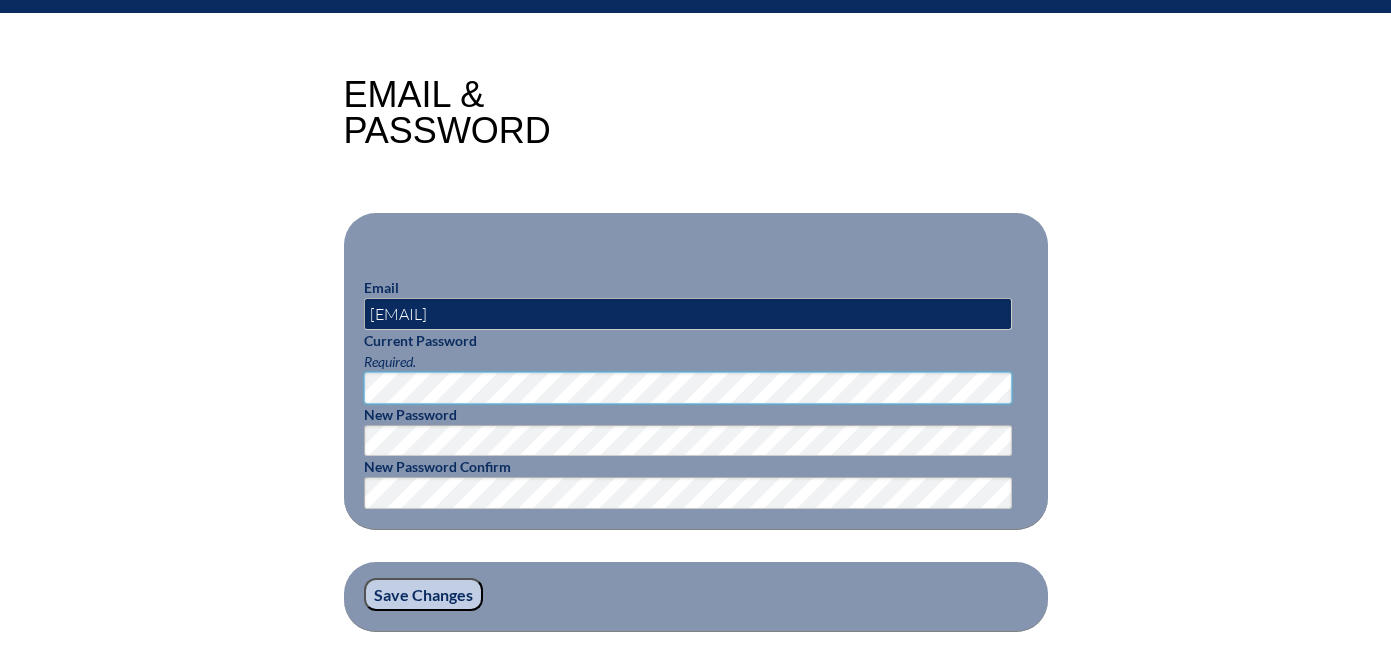click on "Email
jneldner@lhprep.org
Current Password
Required.
New Password
New Password Confirm" at bounding box center (696, 371) 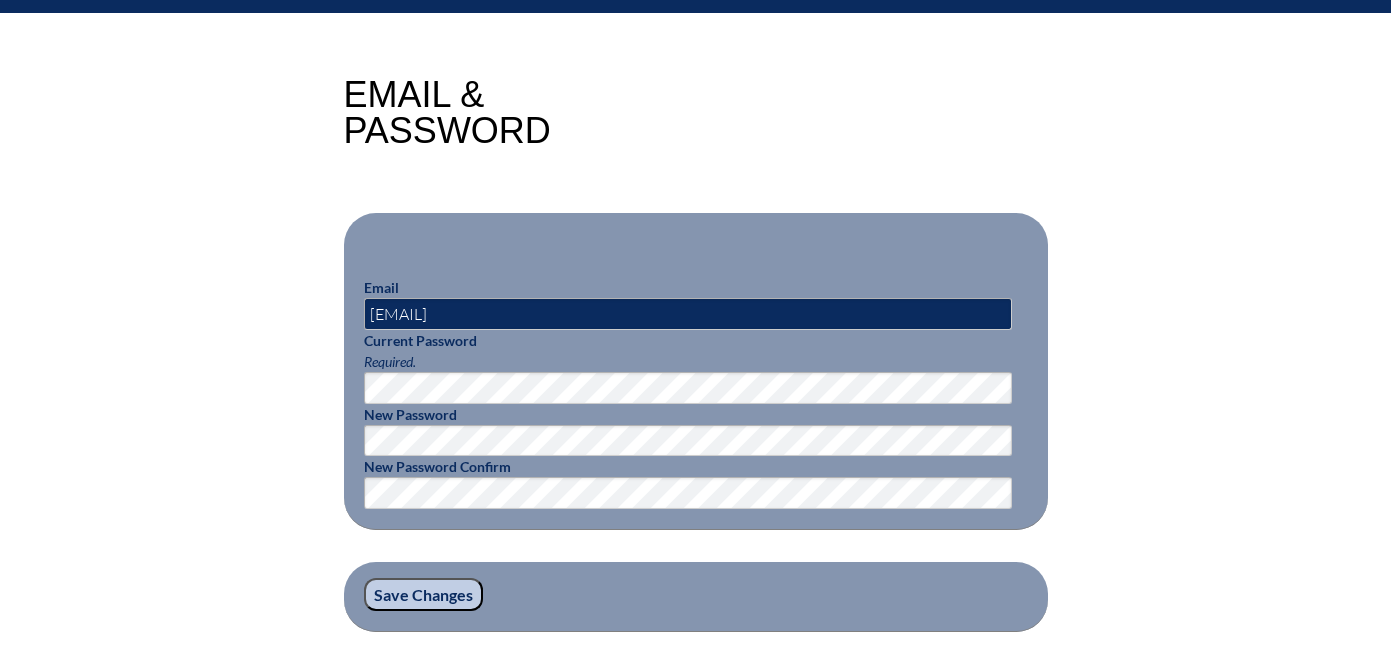 click on "Save Changes" at bounding box center [423, 595] 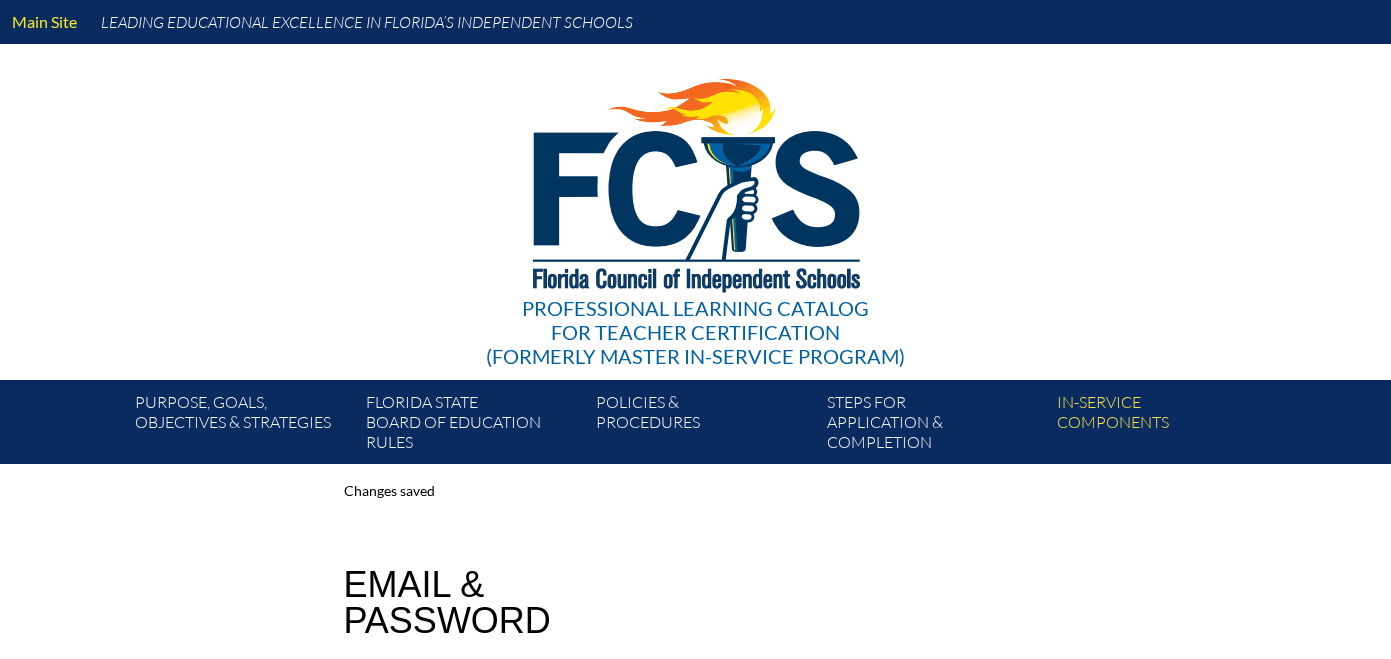 scroll, scrollTop: 0, scrollLeft: 0, axis: both 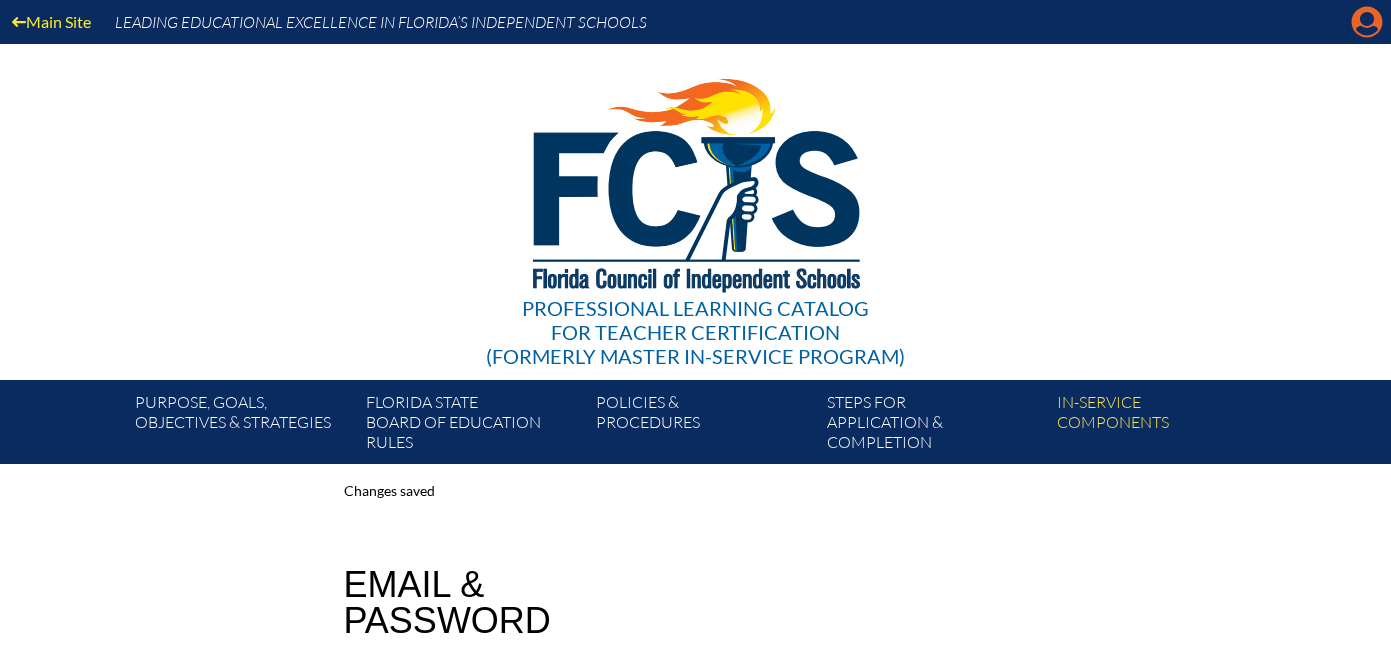 click on "Manage account" 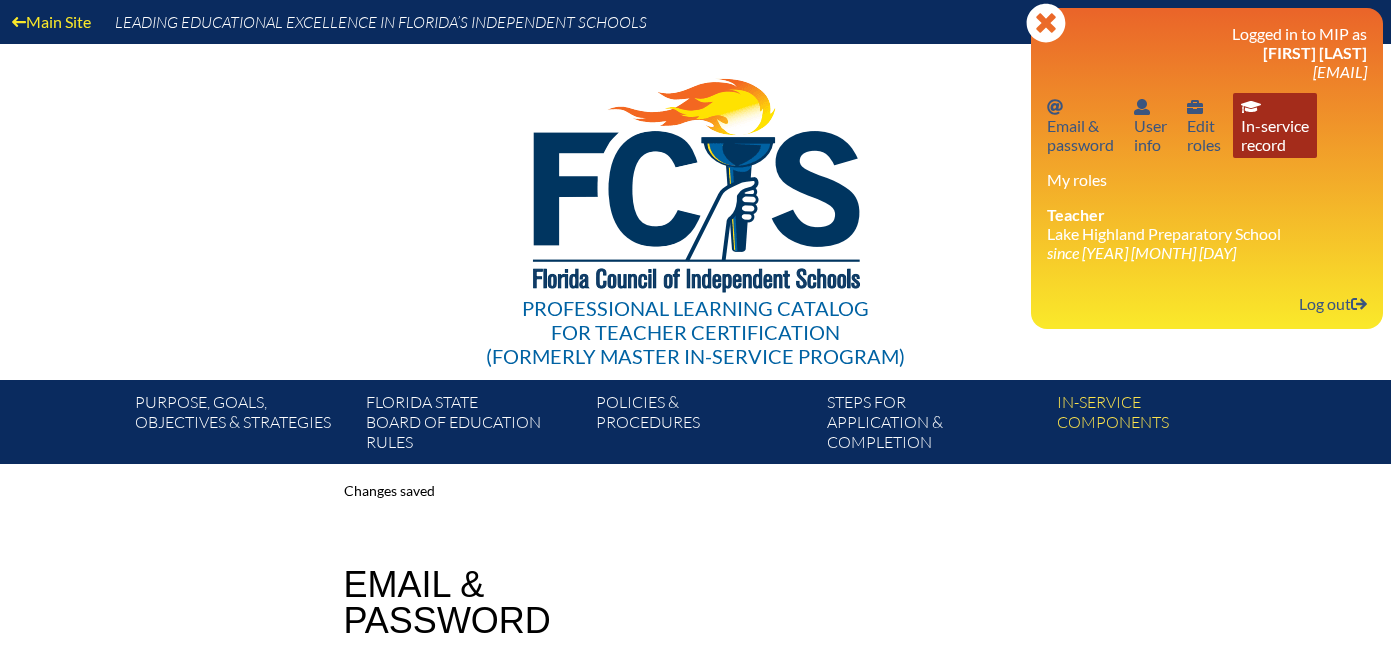 click on "In-service record
In-service record" at bounding box center (1275, 125) 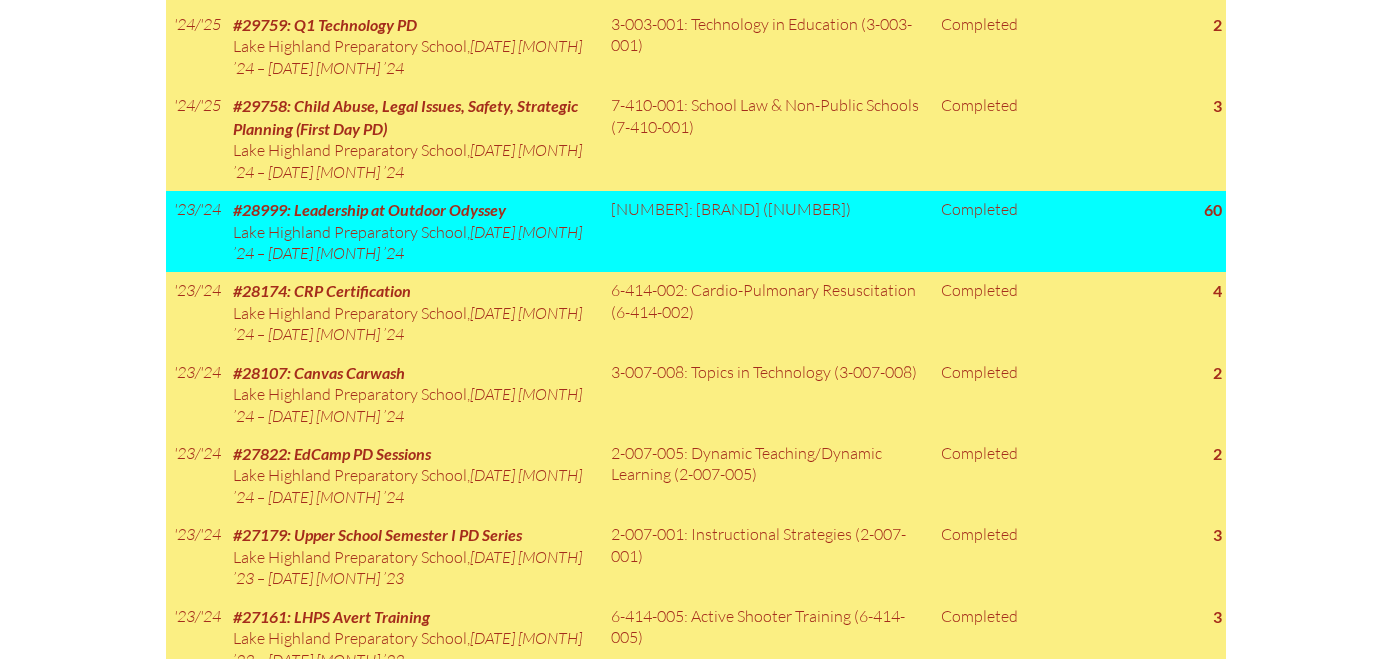 scroll, scrollTop: 1381, scrollLeft: 0, axis: vertical 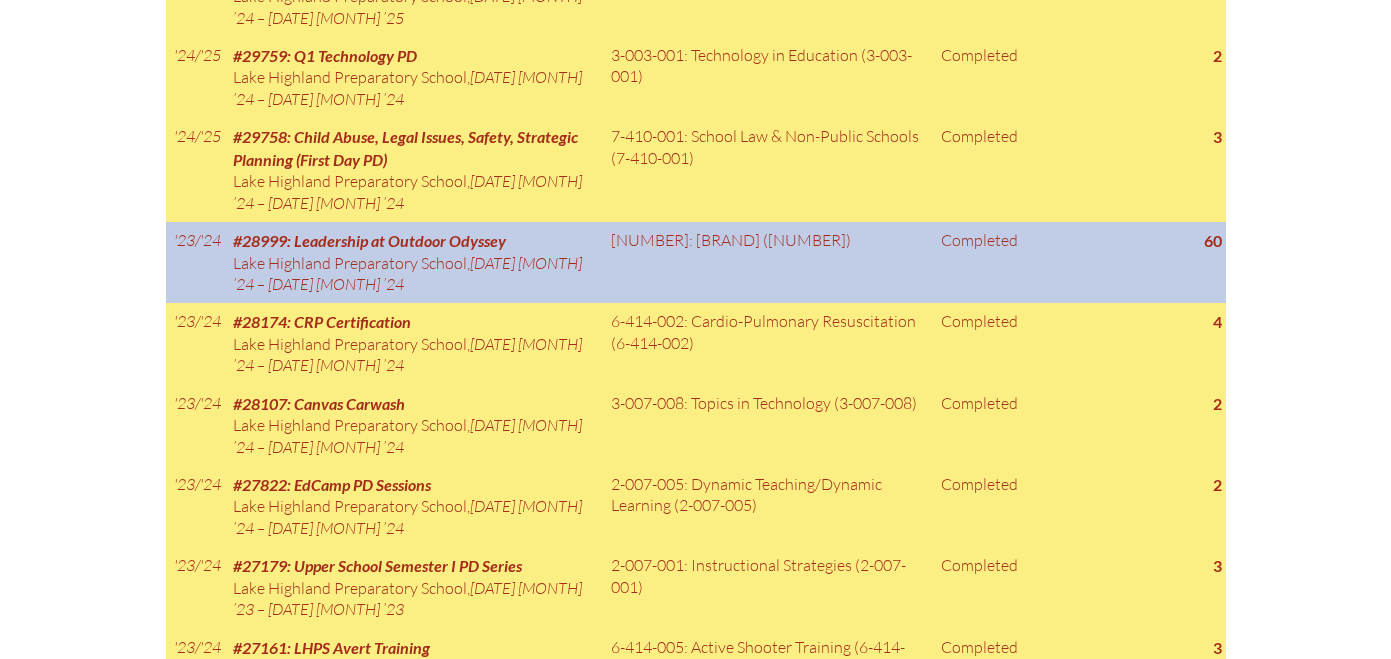 click at bounding box center [1089, 262] 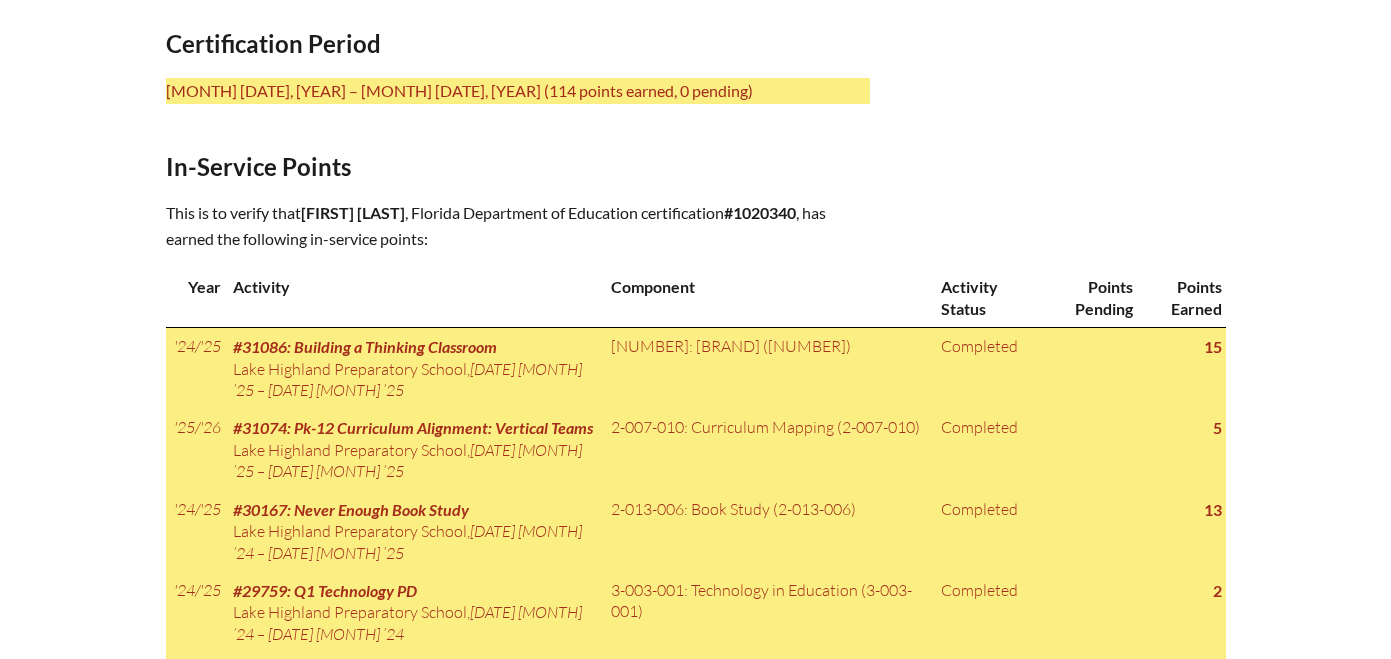 scroll, scrollTop: 654, scrollLeft: 0, axis: vertical 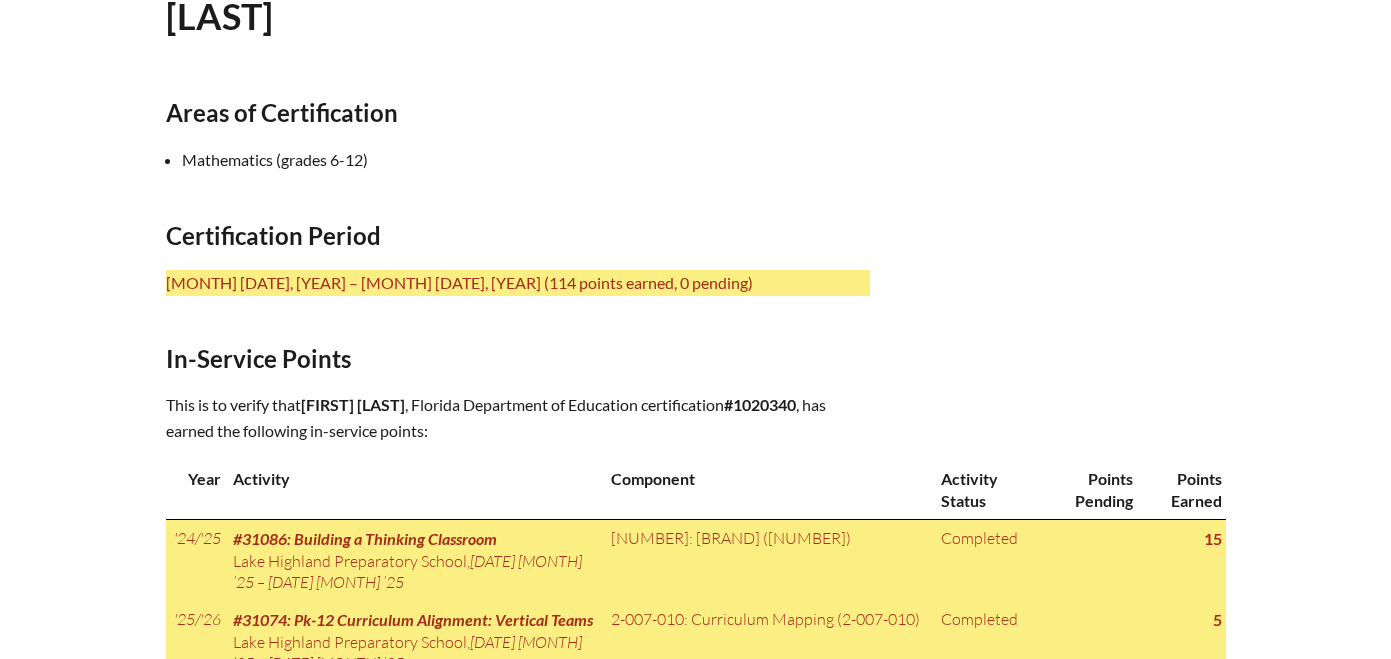 click on "In-service
record
Jennifer  Neldner
Areas of Certification
Mathematics (grades 6-12)
Certification Period
July 1,
2022
–
June 30,
2027
(114 points earned, 0 pending)
In-Service Points
This is to verify that
Jennifer Neldner , Florida Department of Education certification  #1020340 , has earned the following in-service points:
Year
Activity
Component
Activity
Status
Points Pending
Points Earned
'24/'25
#31086: Building a Thinking Classroom
Lake Highland Preparatory School ,
Tue 7 Jan ’25 – Fri 2 May ’25
1-009-001: Topics in Mathematics (1-009-001)
Completed
15" at bounding box center (696, 2301) 